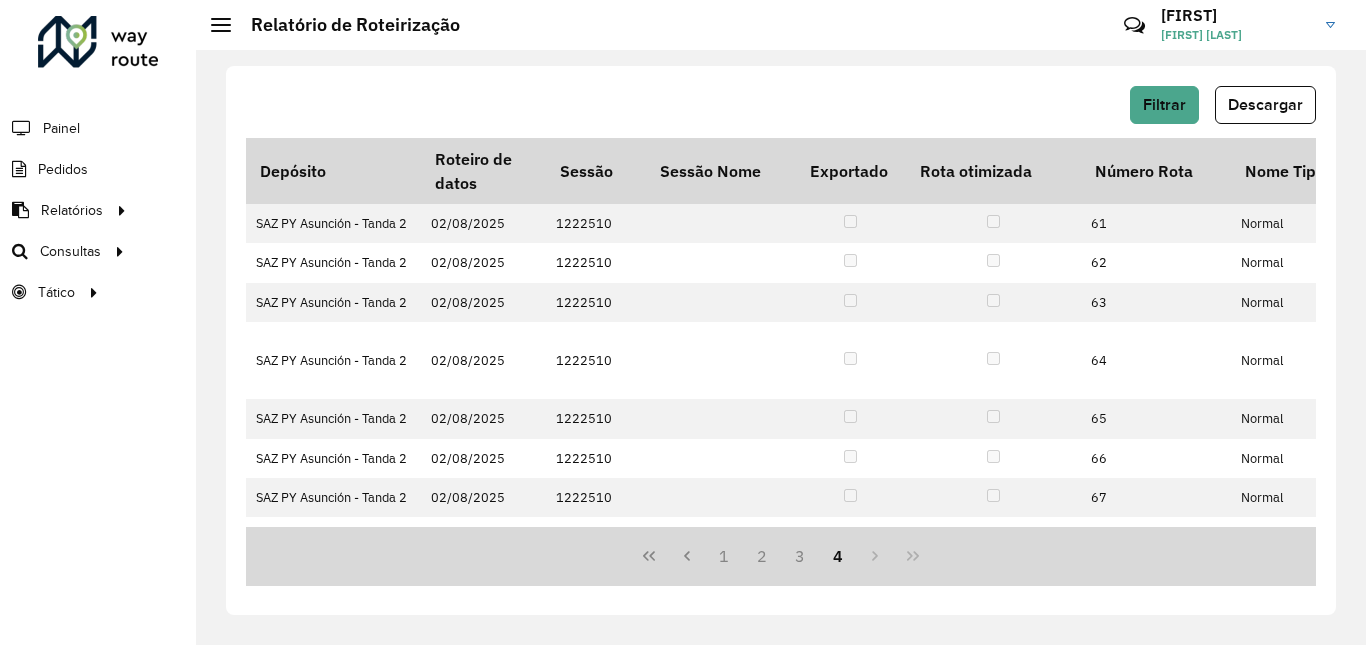 scroll, scrollTop: 0, scrollLeft: 0, axis: both 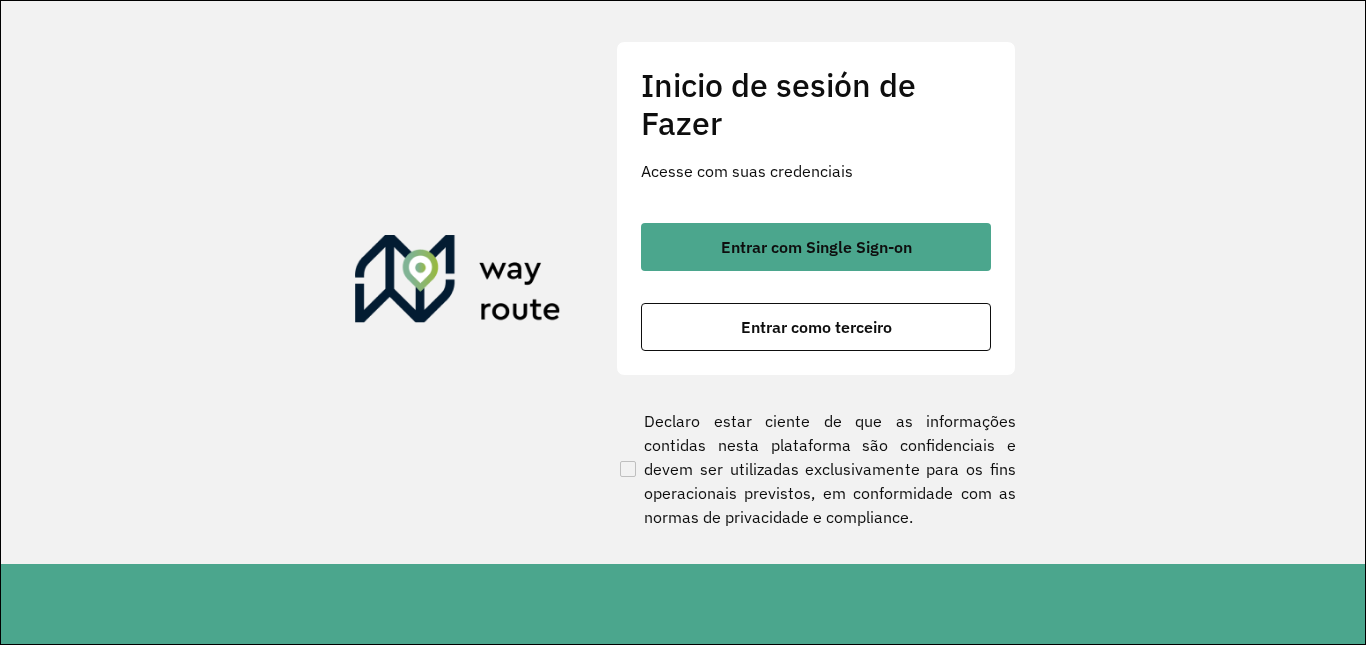 click on "Inicio de sesión de Fazer Acesse com suas credenciais    Entrar com Single Sign-on    Entrar como terceiro" 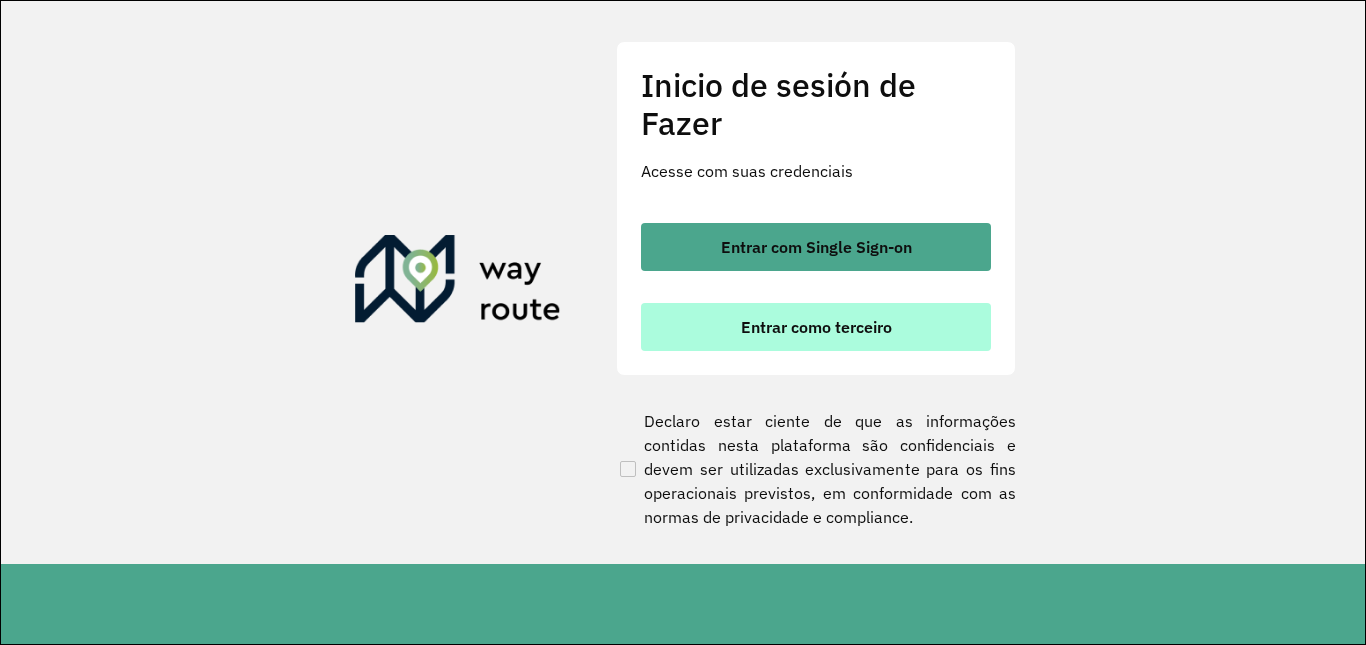click on "Entrar como terceiro" at bounding box center [816, 327] 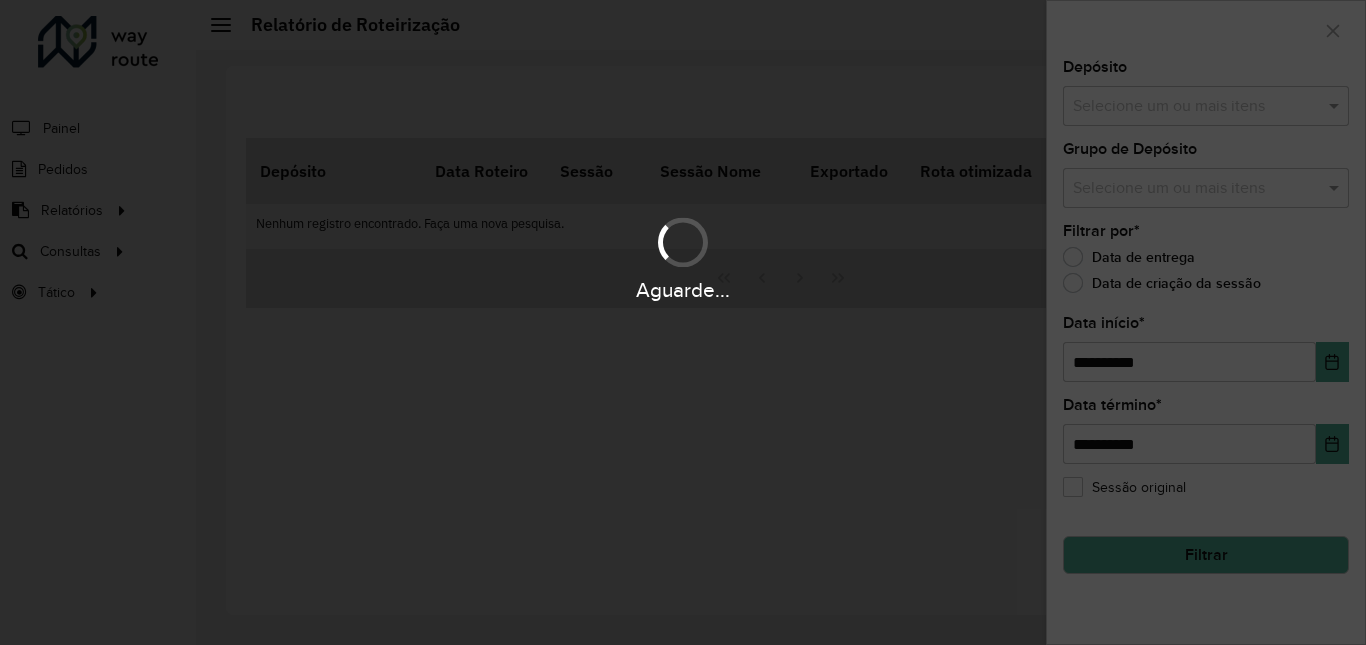 scroll, scrollTop: 0, scrollLeft: 0, axis: both 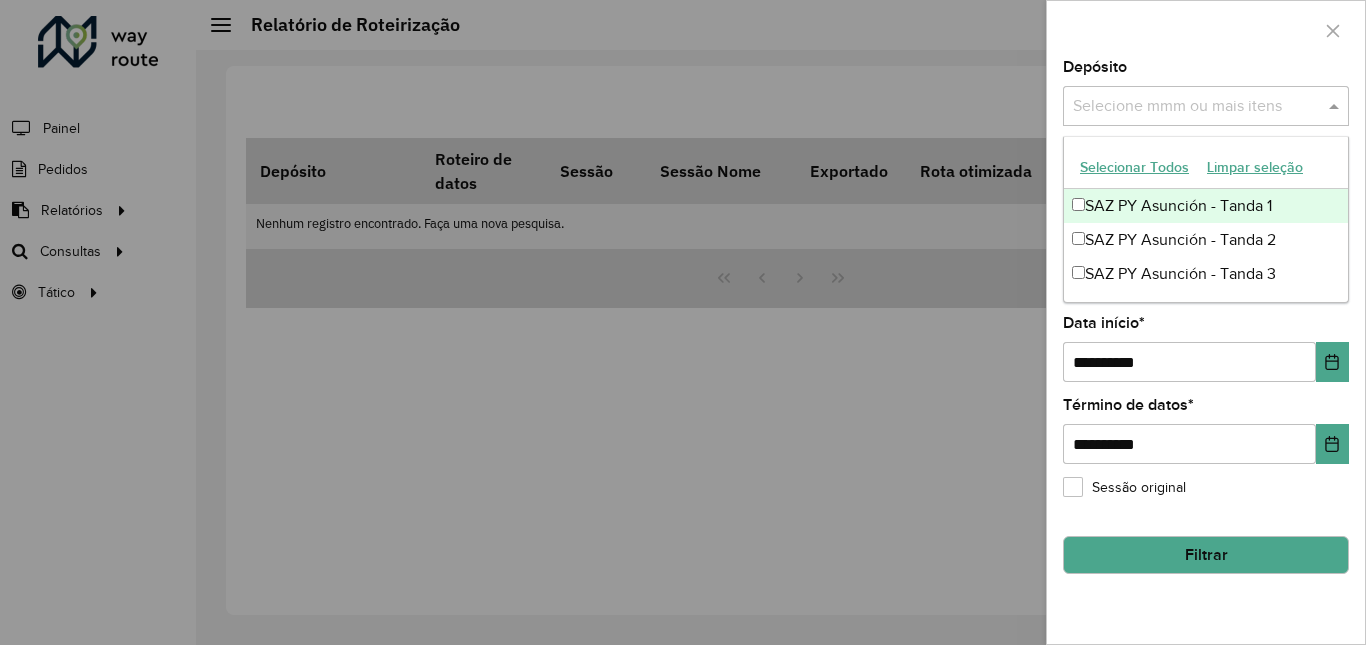 click at bounding box center (1196, 107) 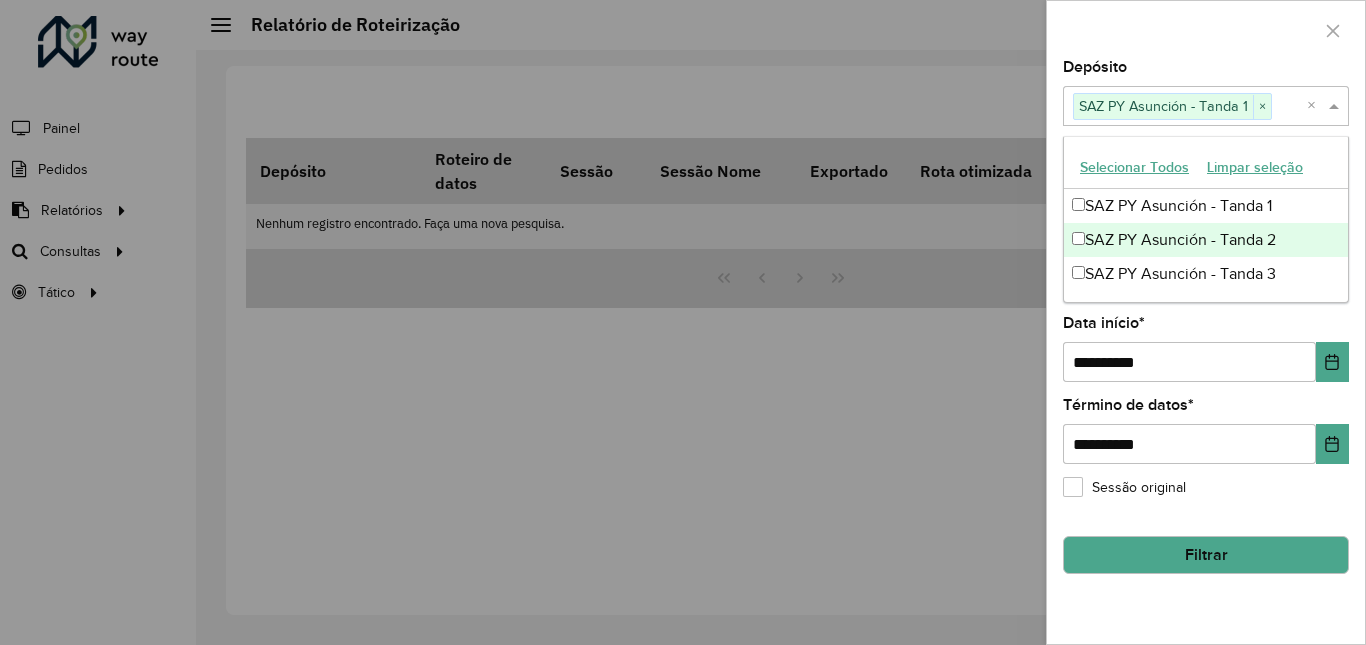 click on "SAZ PY Asunción - Tanda 2" at bounding box center [1180, 239] 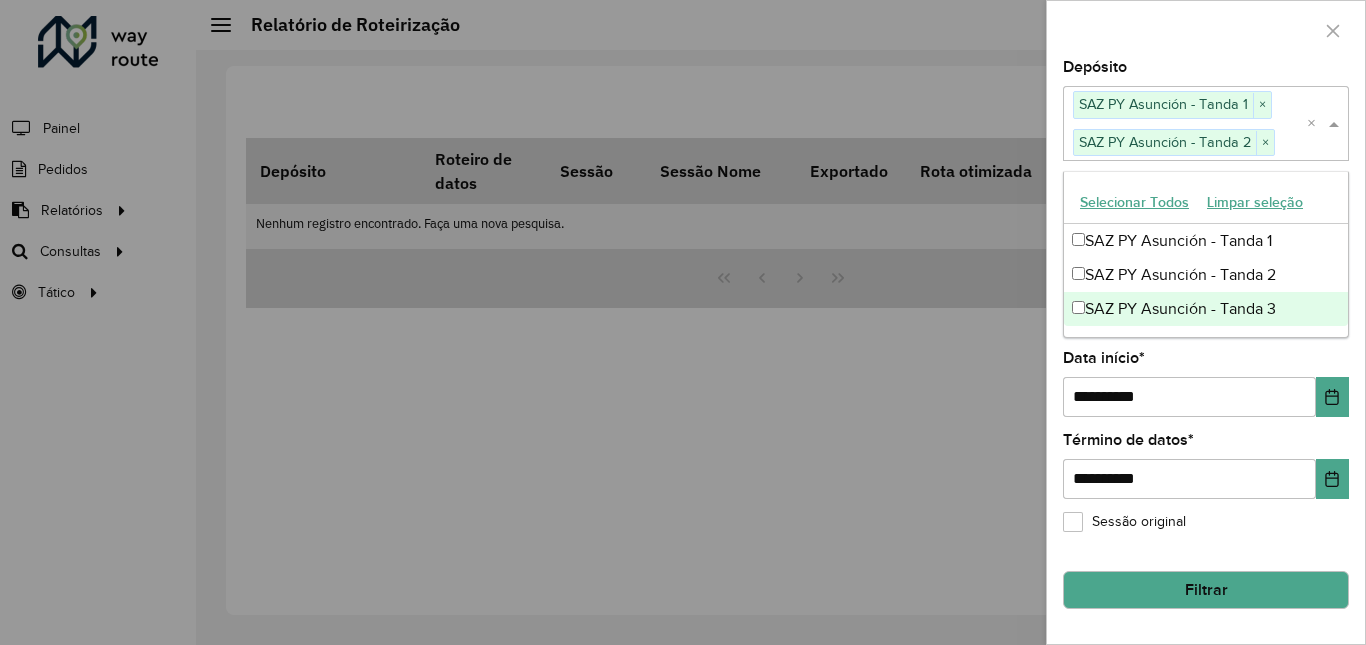 click on "SAZ PY Asunción - Tanda 3" at bounding box center (1180, 308) 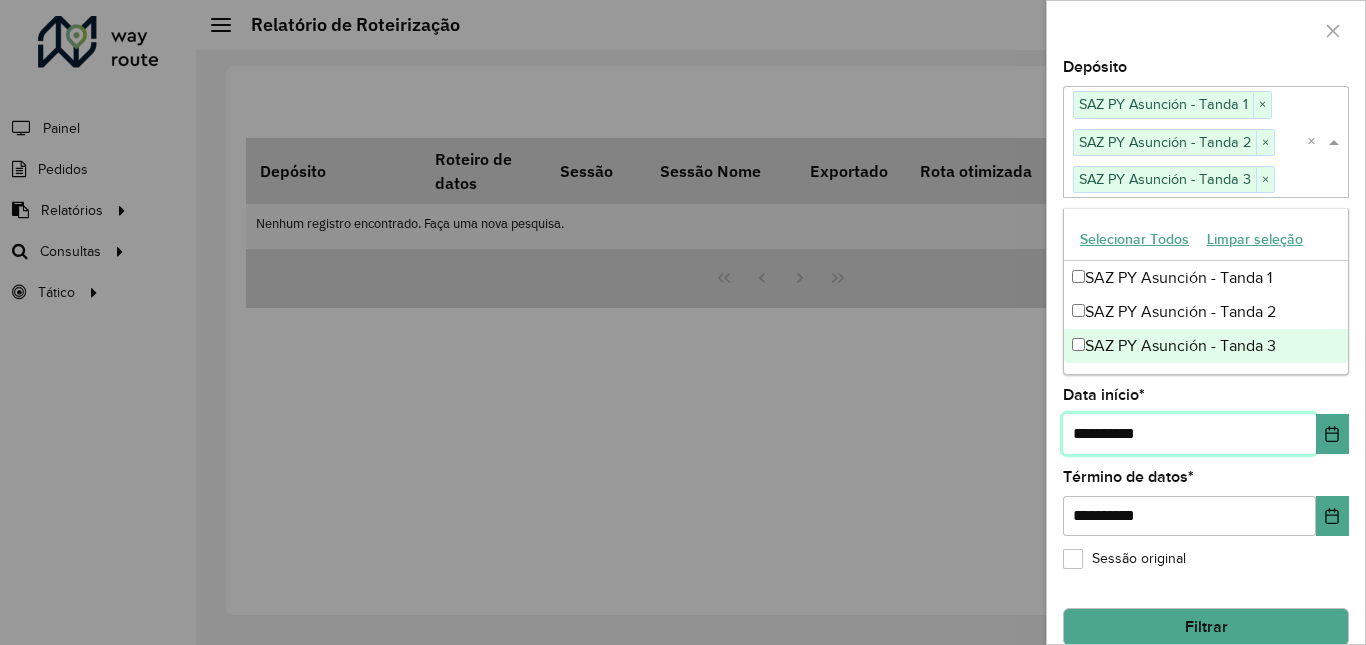 click on "**********" at bounding box center [1189, 434] 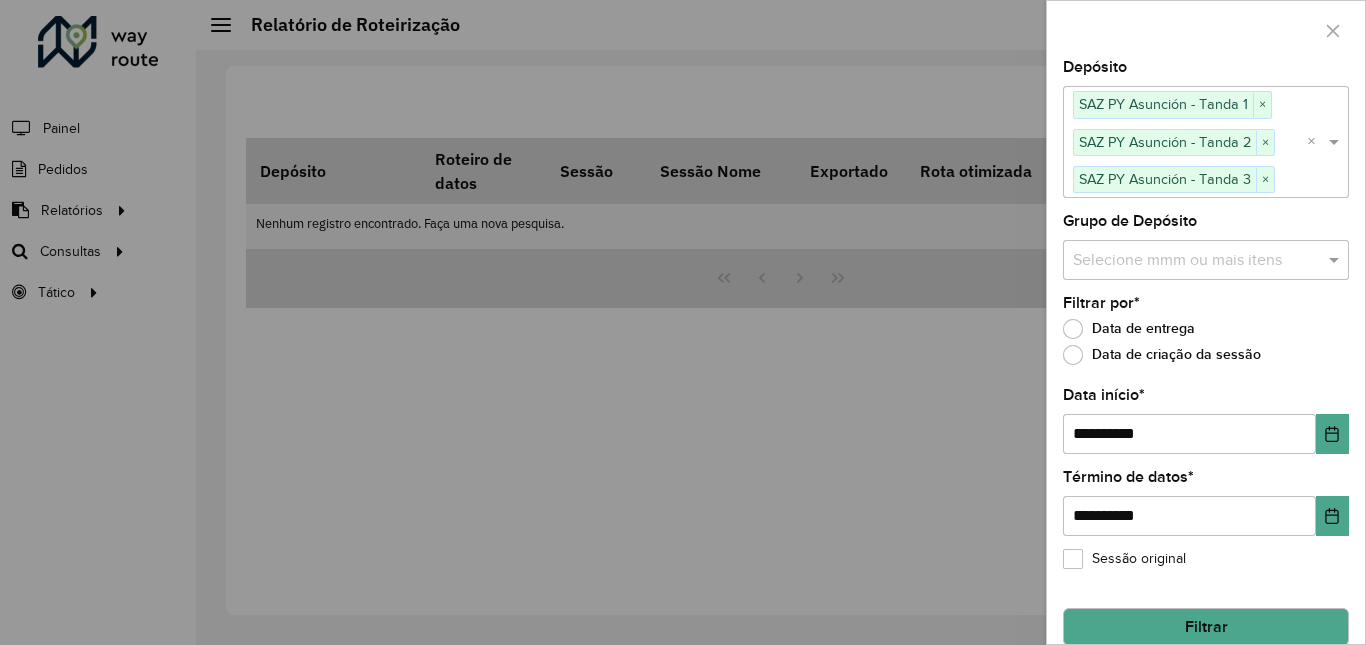 drag, startPoint x: 97, startPoint y: 203, endPoint x: 87, endPoint y: 213, distance: 14.142136 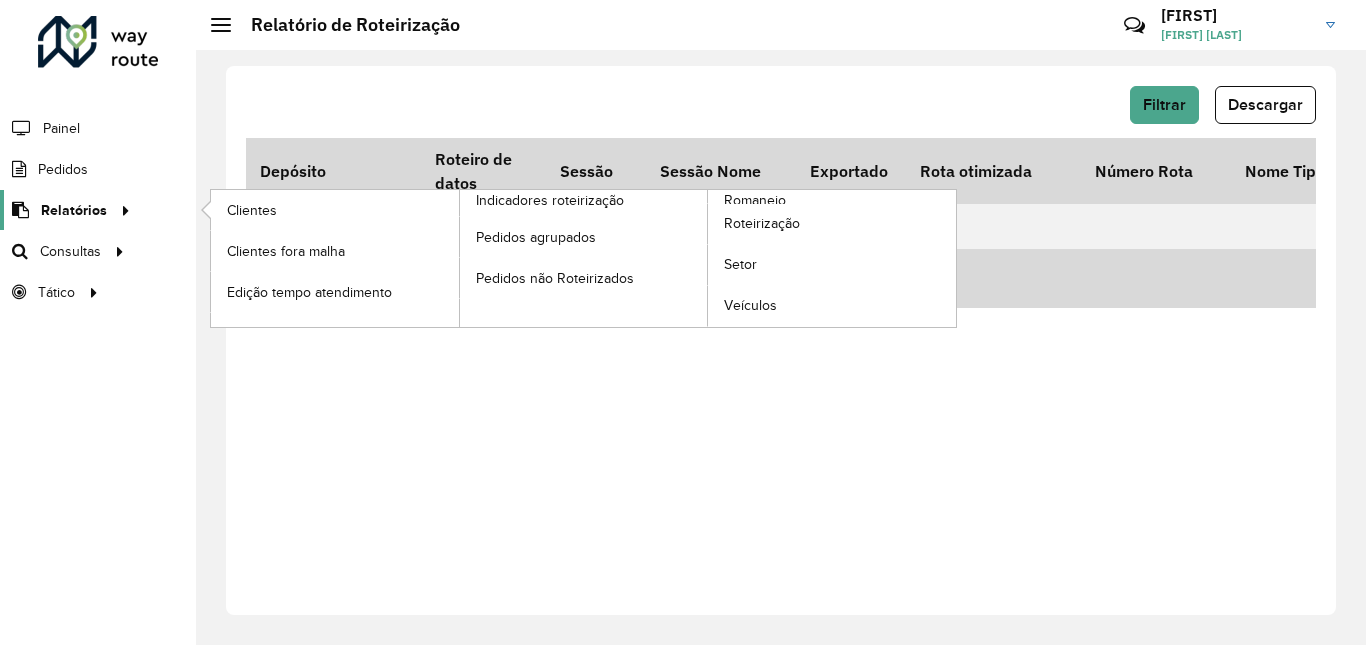 click on "Relatórios" 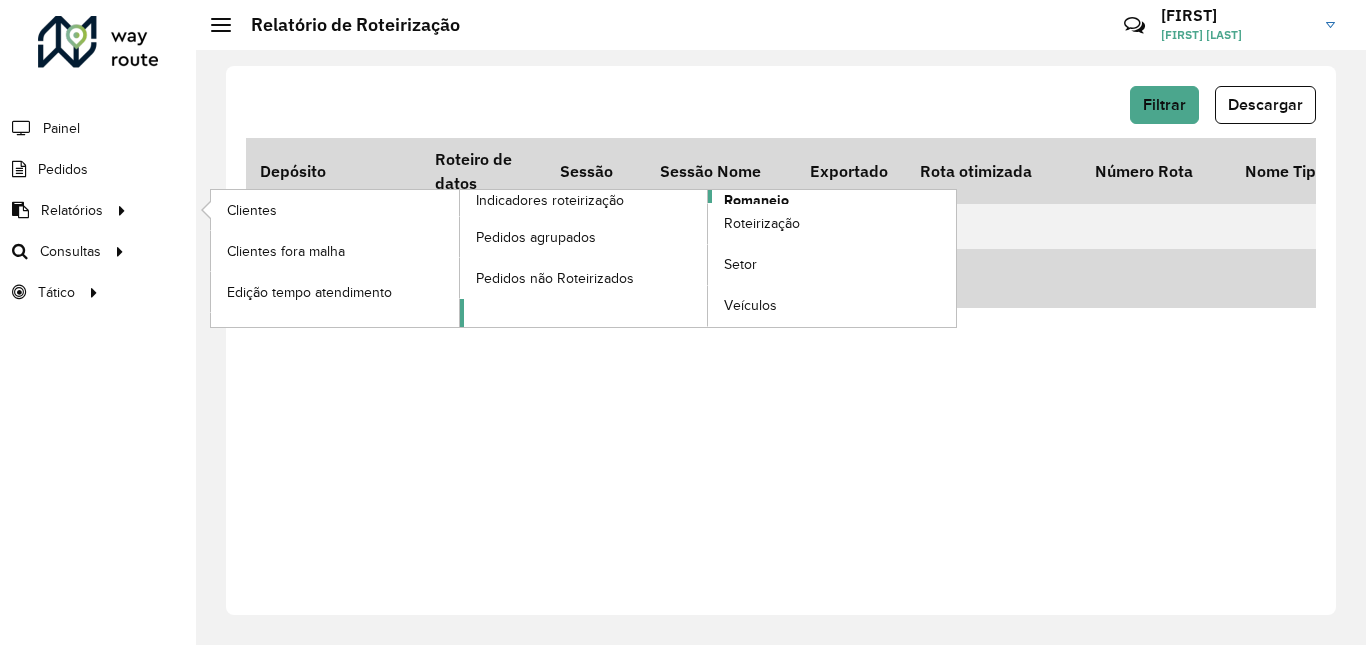 click on "Romaneio" 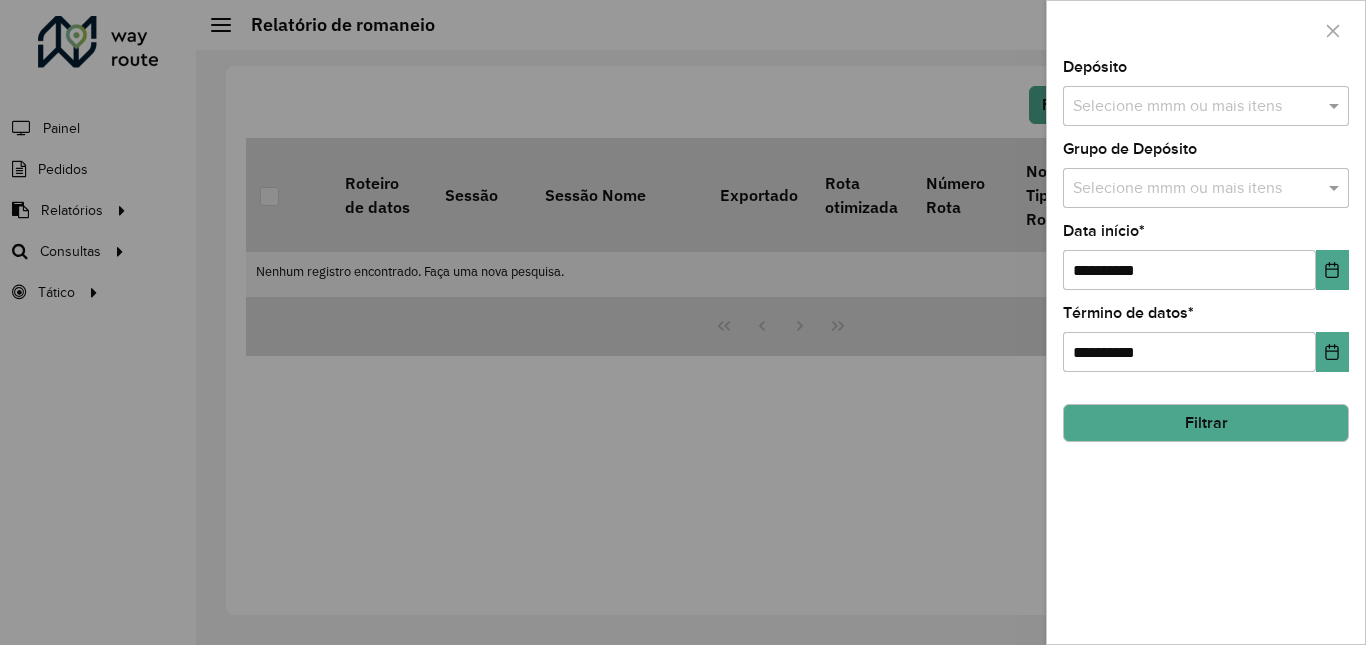 click at bounding box center [1196, 107] 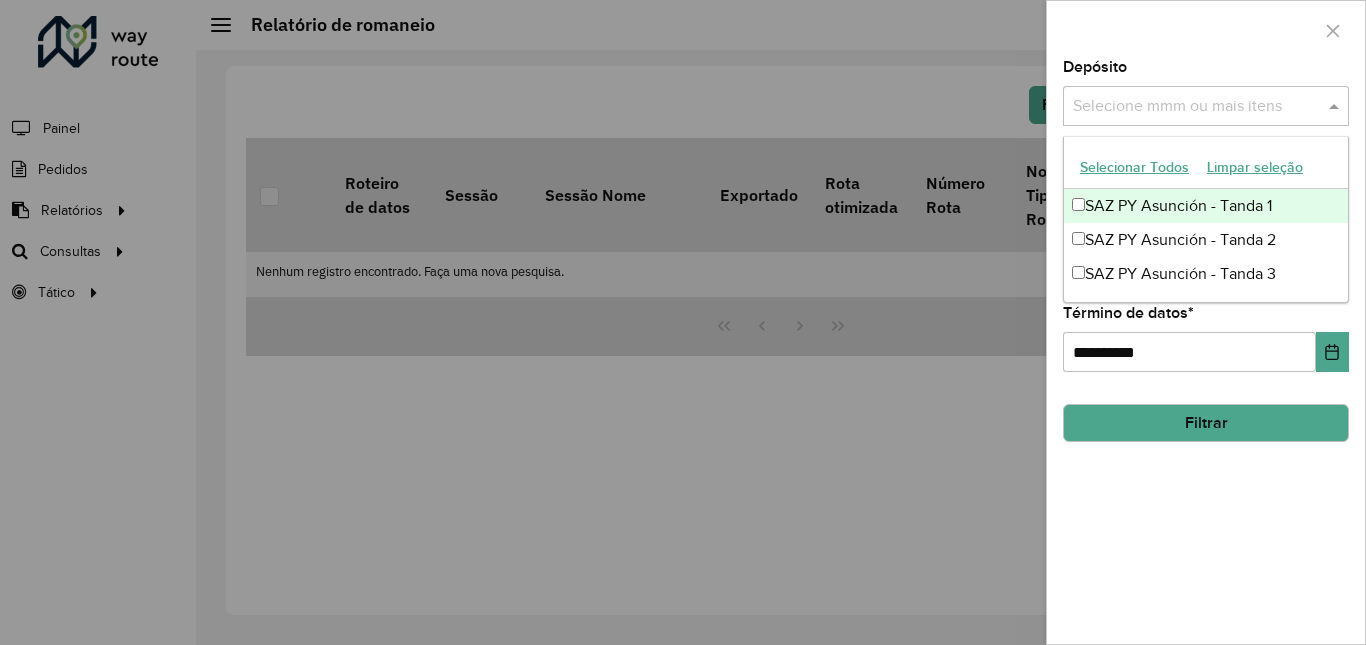 click on "SAZ PY Asunción - Tanda 1" at bounding box center [1206, 206] 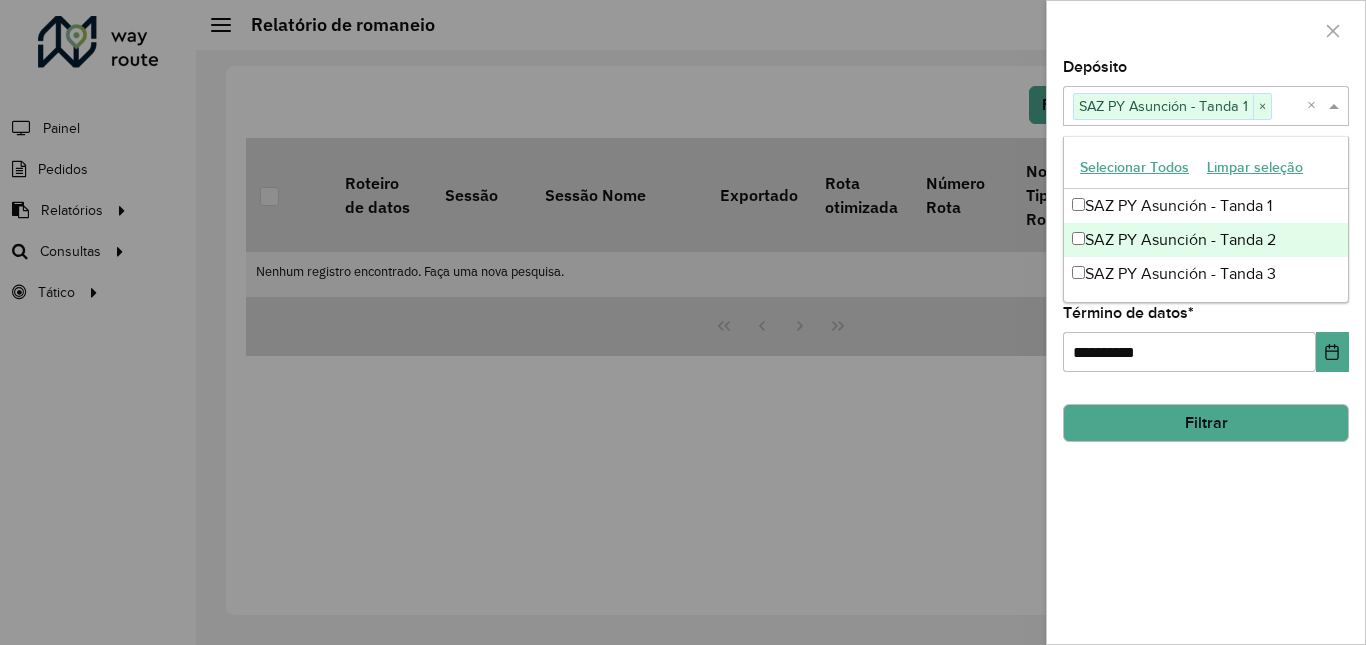 click on "SAZ PY Asunción - Tanda 2" at bounding box center (1206, 240) 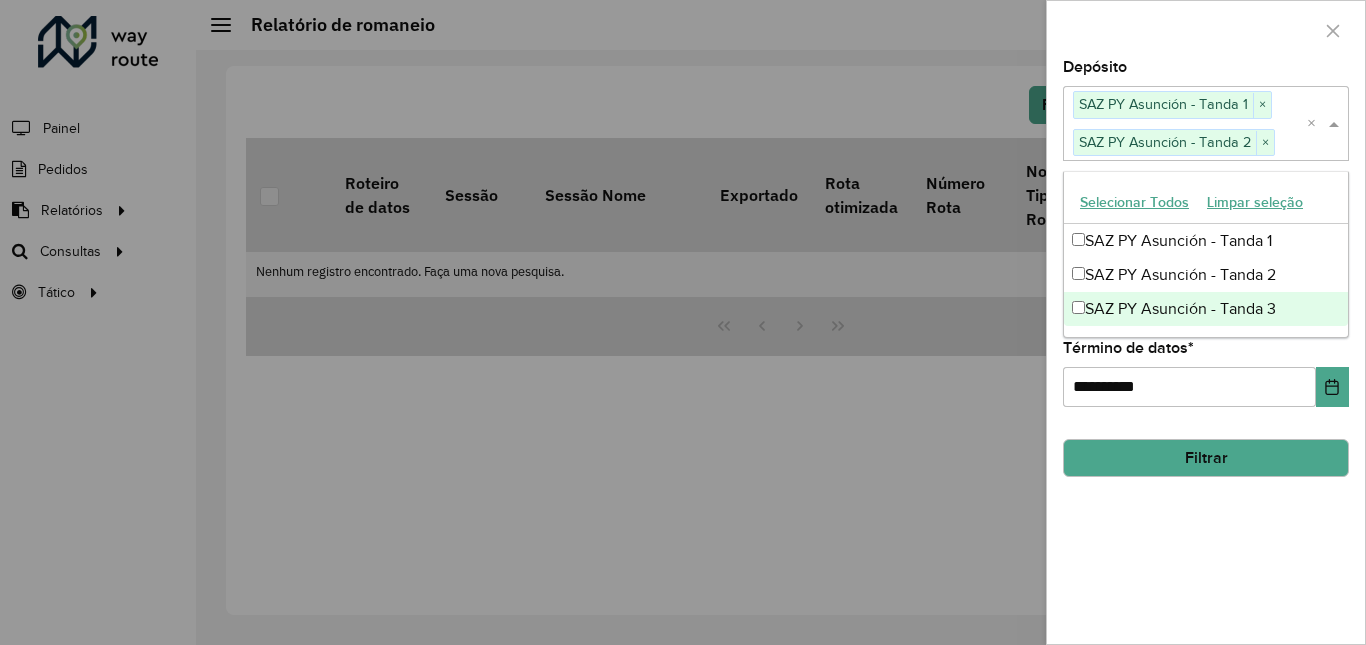 drag, startPoint x: 1095, startPoint y: 308, endPoint x: 1136, endPoint y: 341, distance: 52.63079 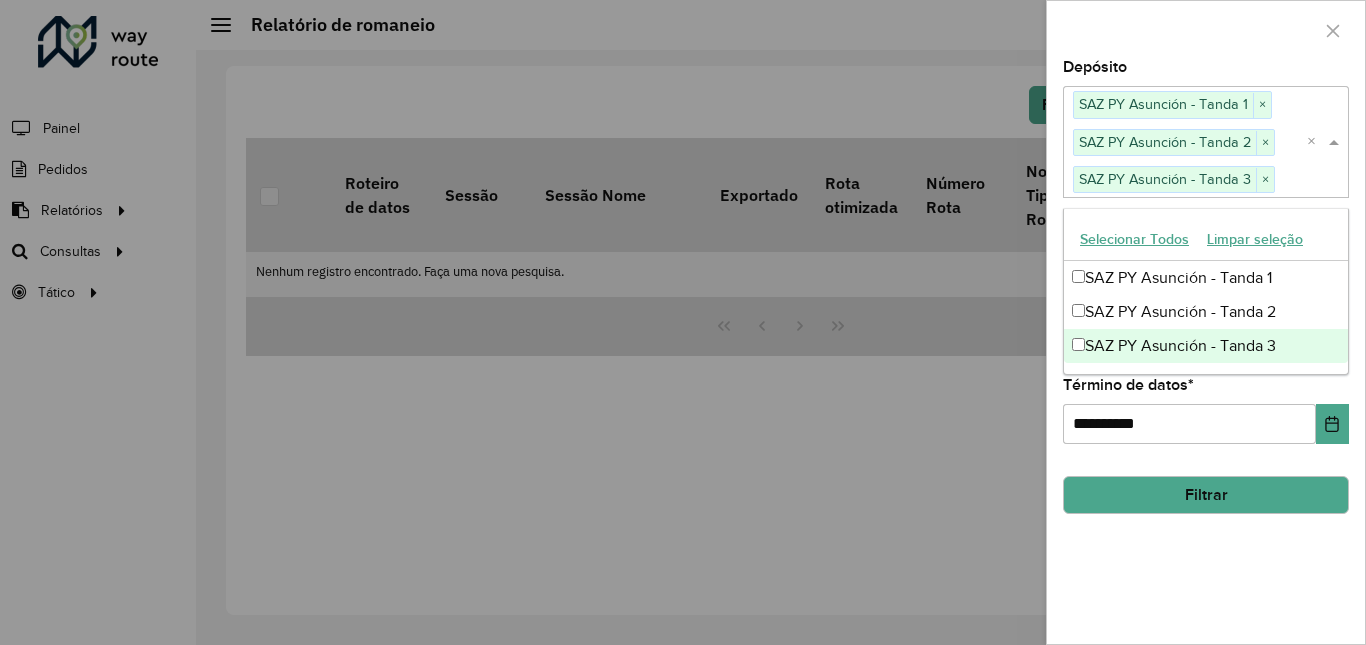 click on "Filtrar" 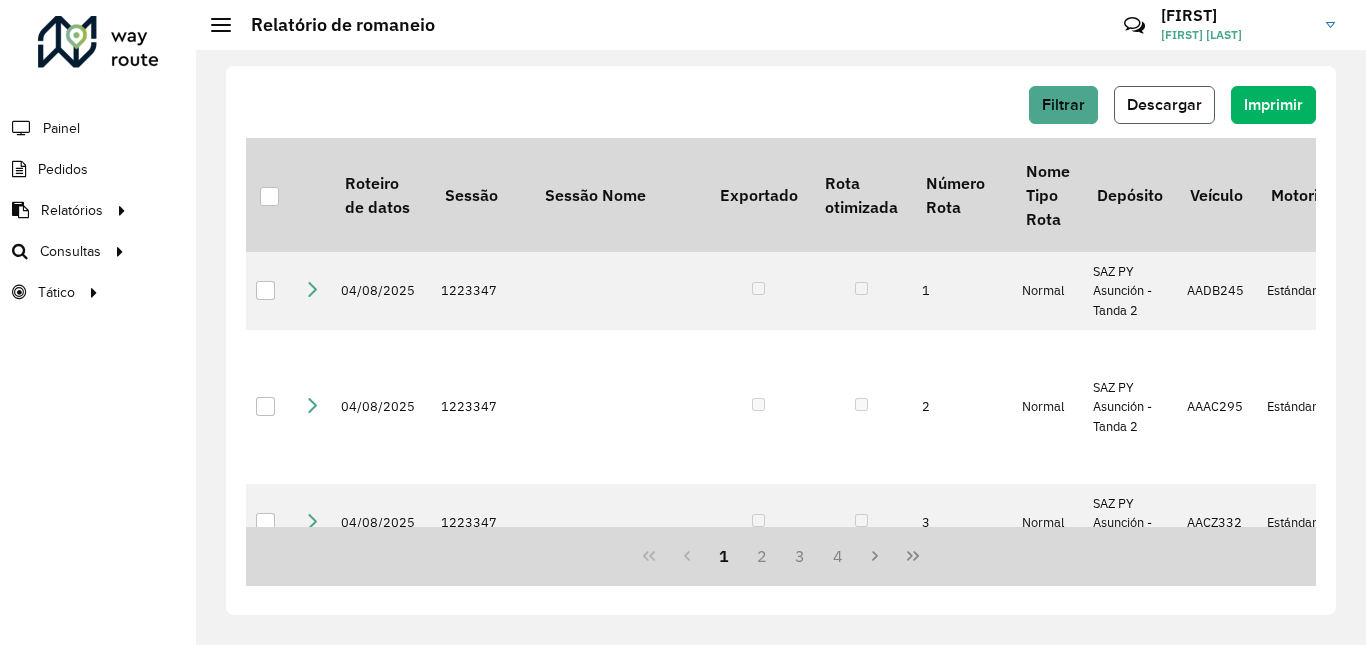 click on "Descargar" 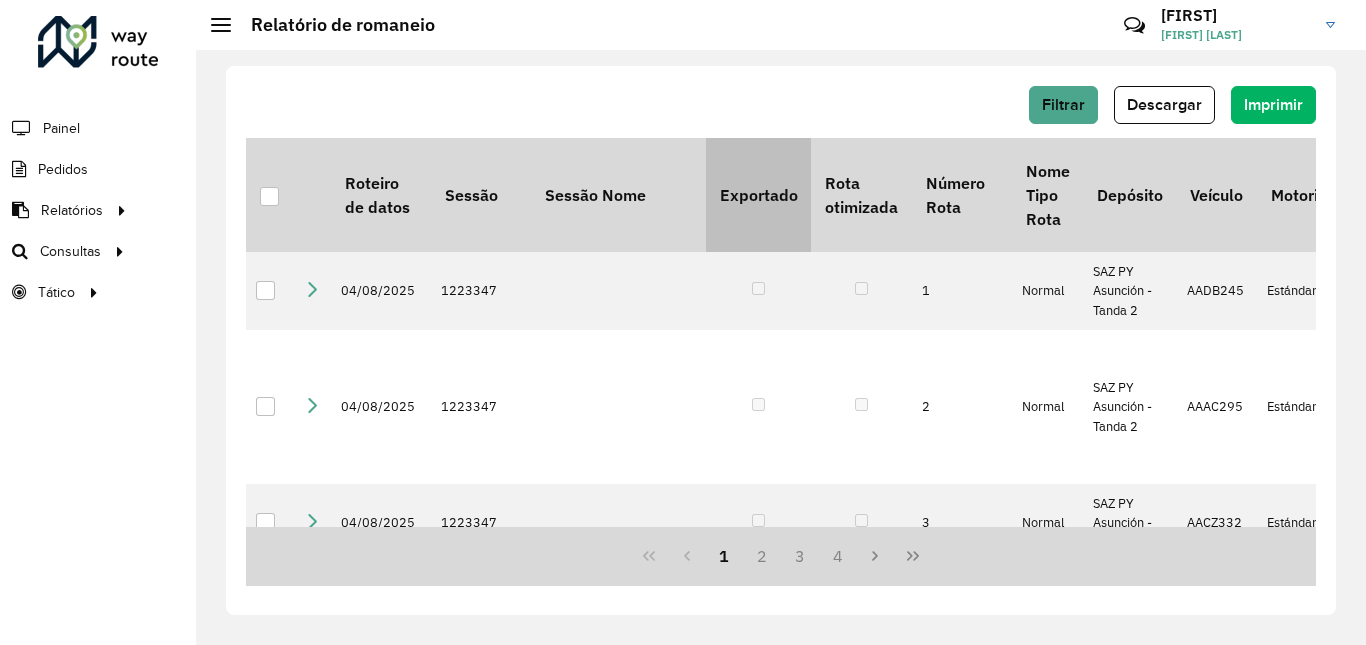 click on "Exportado" at bounding box center [758, 195] 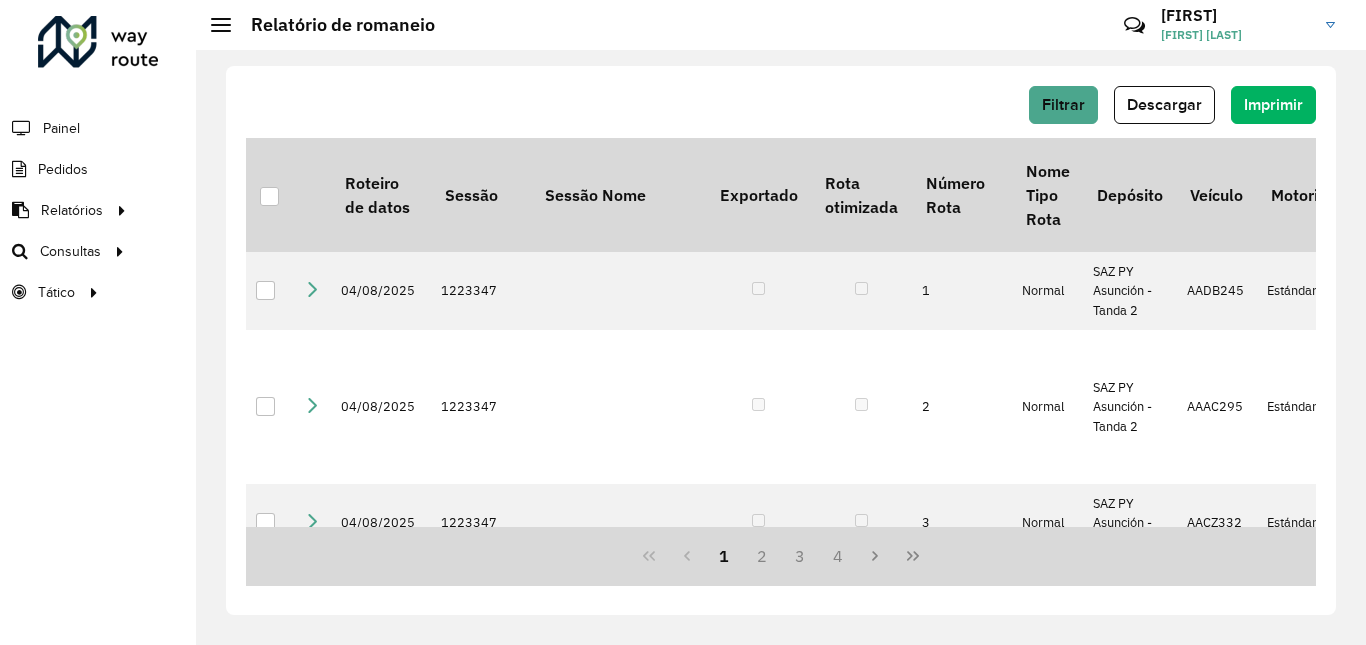 drag, startPoint x: 830, startPoint y: 57, endPoint x: 758, endPoint y: 56, distance: 72.00694 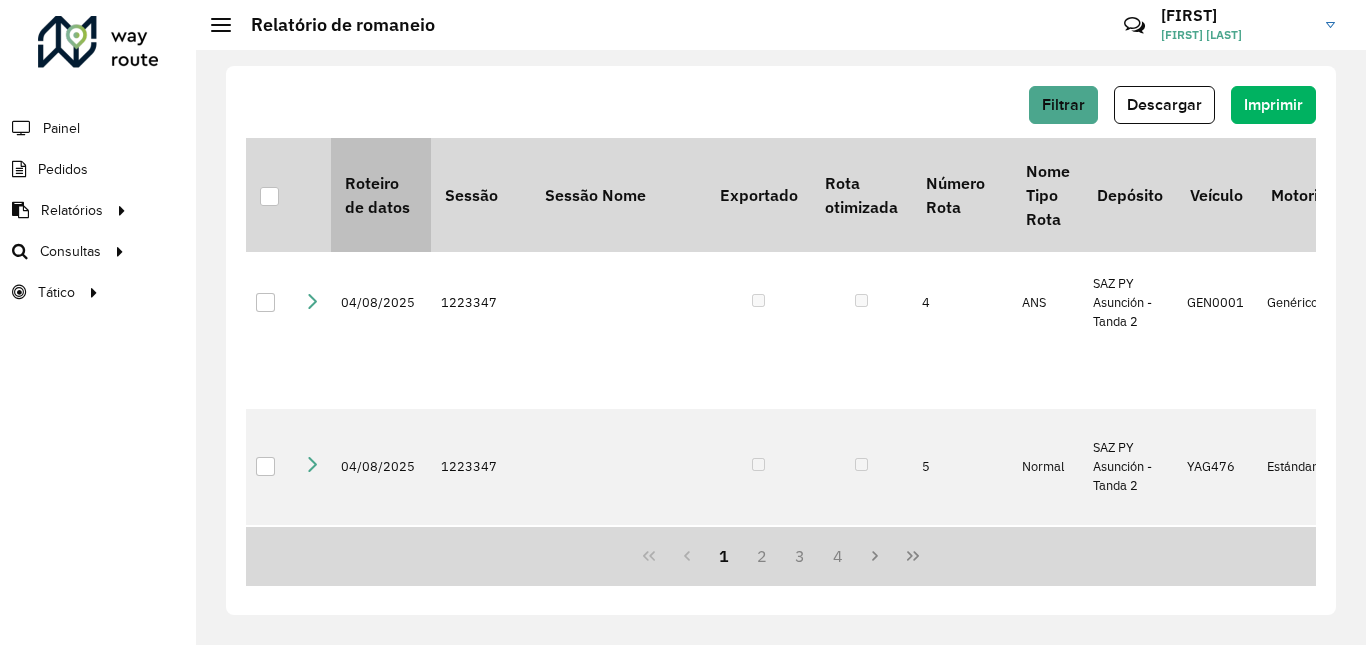 scroll, scrollTop: 0, scrollLeft: 0, axis: both 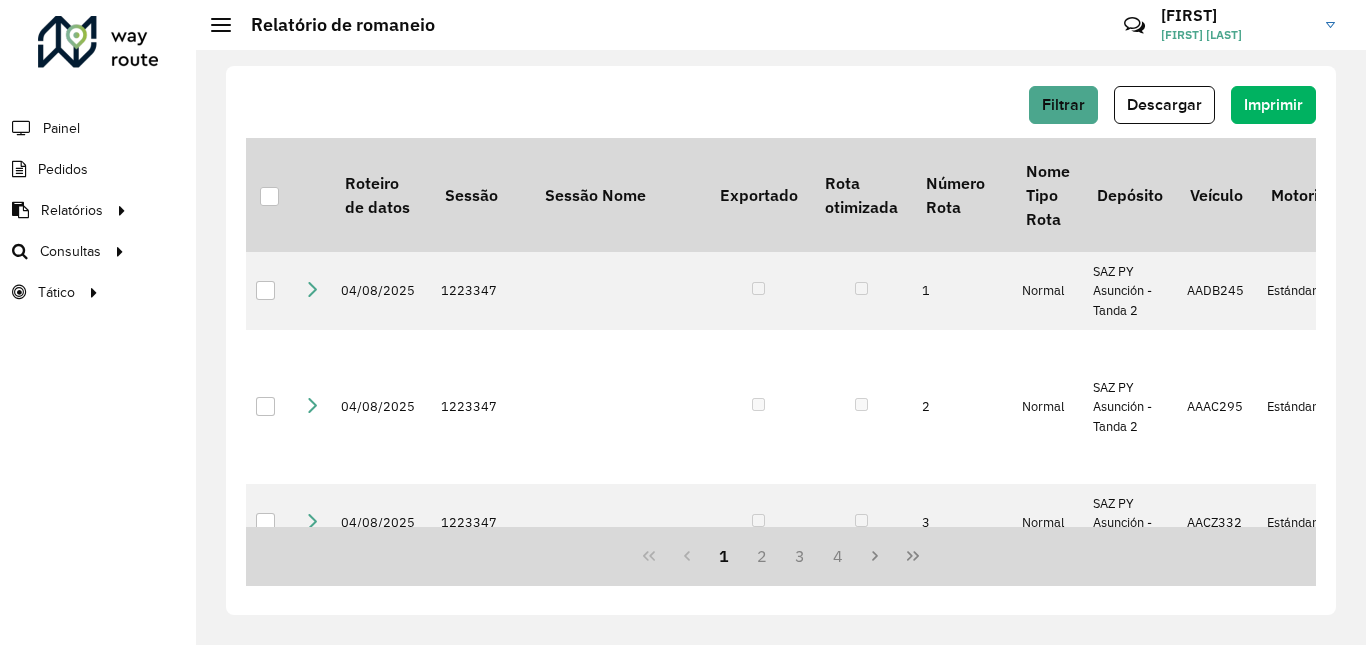 click on "Filtrar" 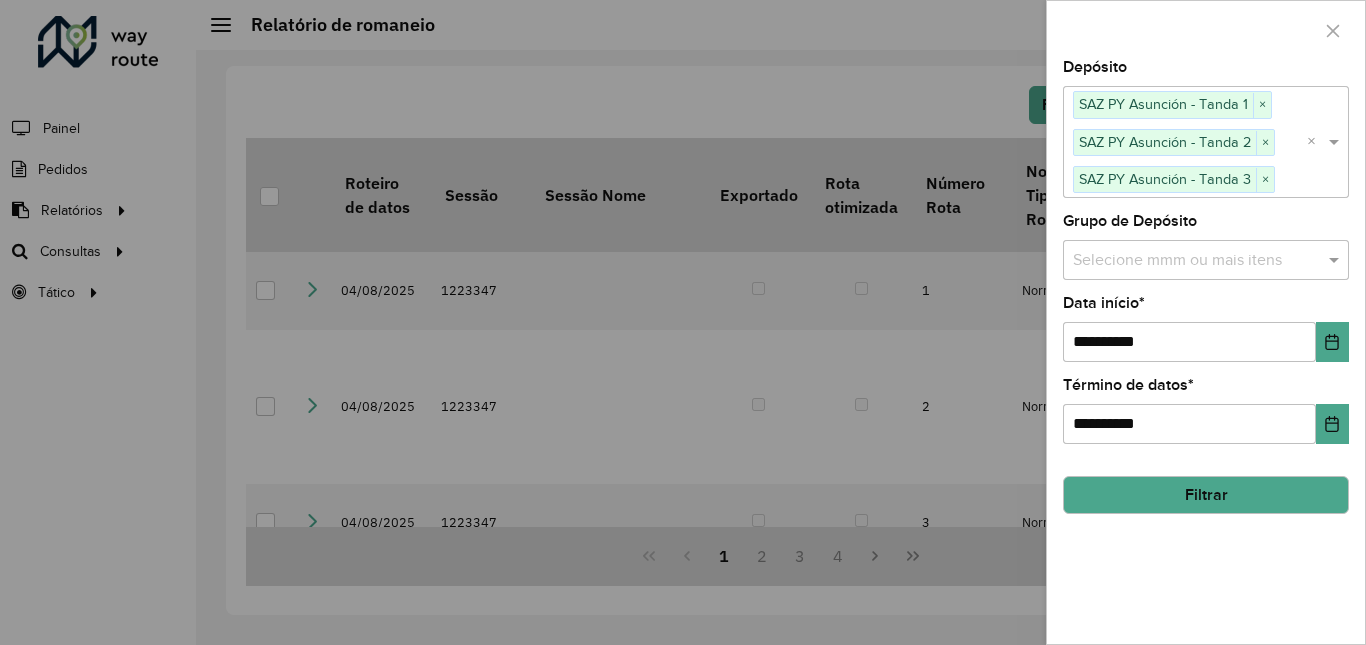 click on "SAZ PY Asunción - Tanda 1" at bounding box center [1163, 104] 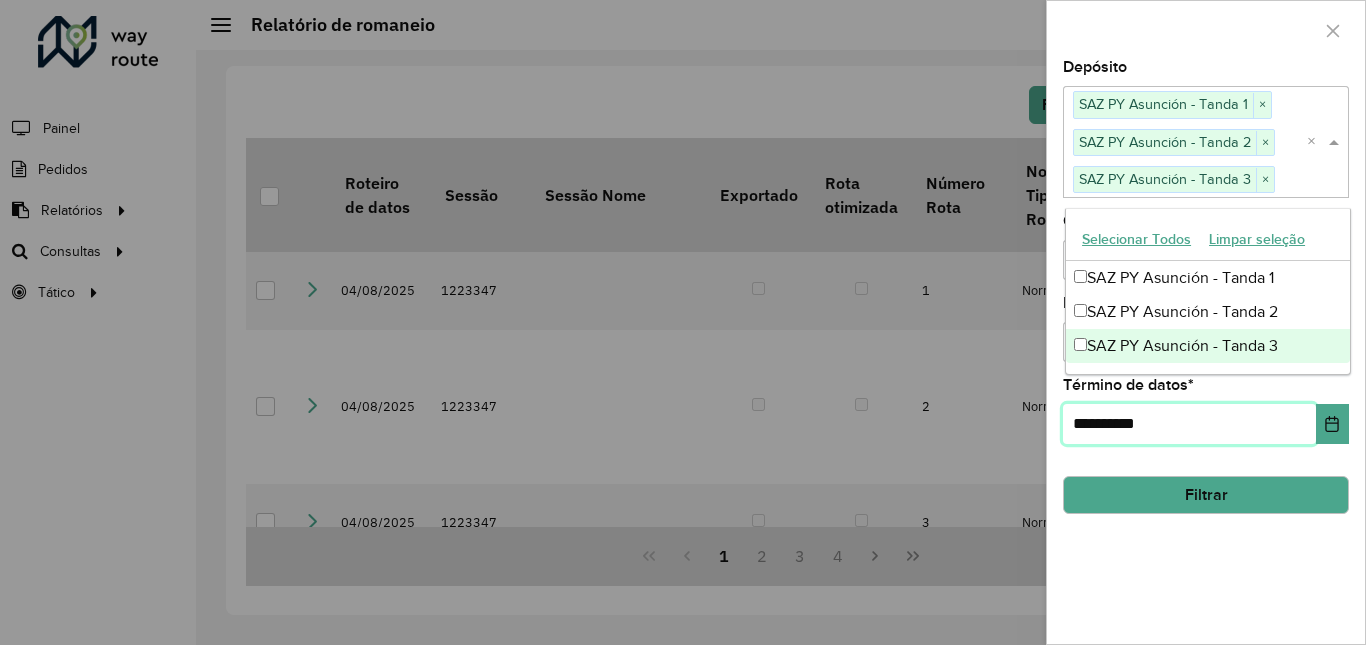 click on "**********" at bounding box center (1189, 424) 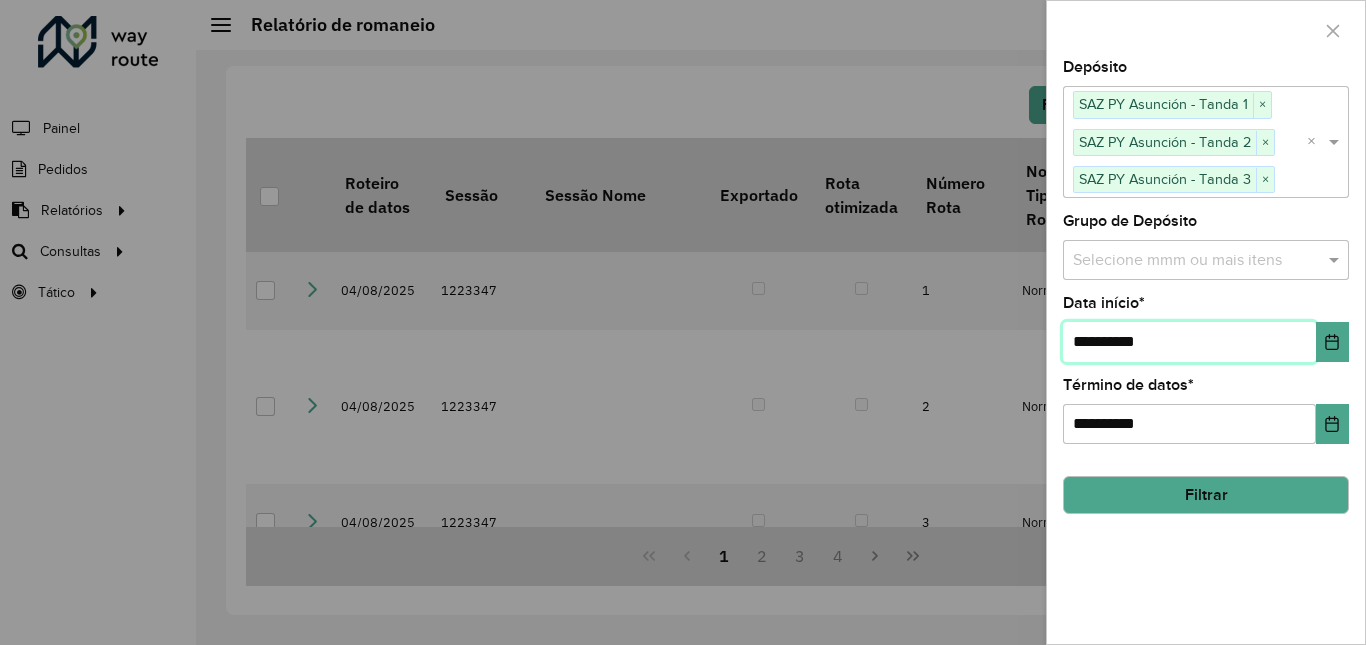 click on "**********" at bounding box center (1189, 342) 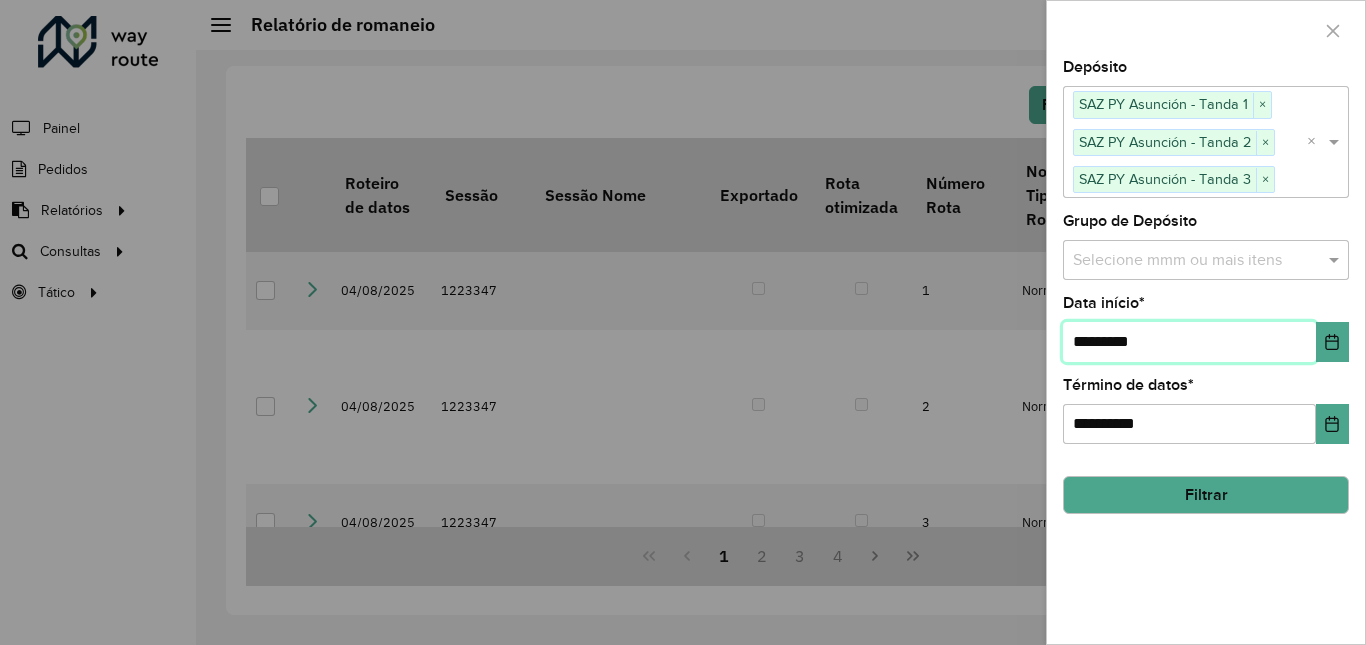 type on "**********" 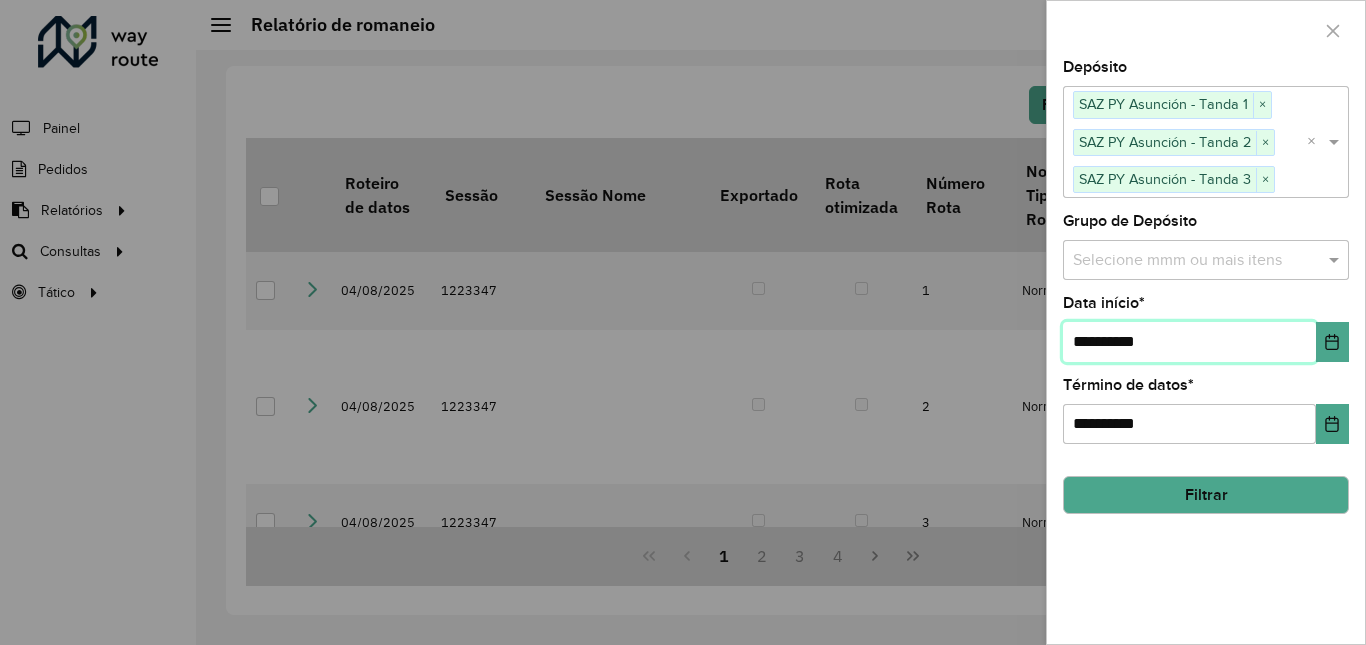 type on "**********" 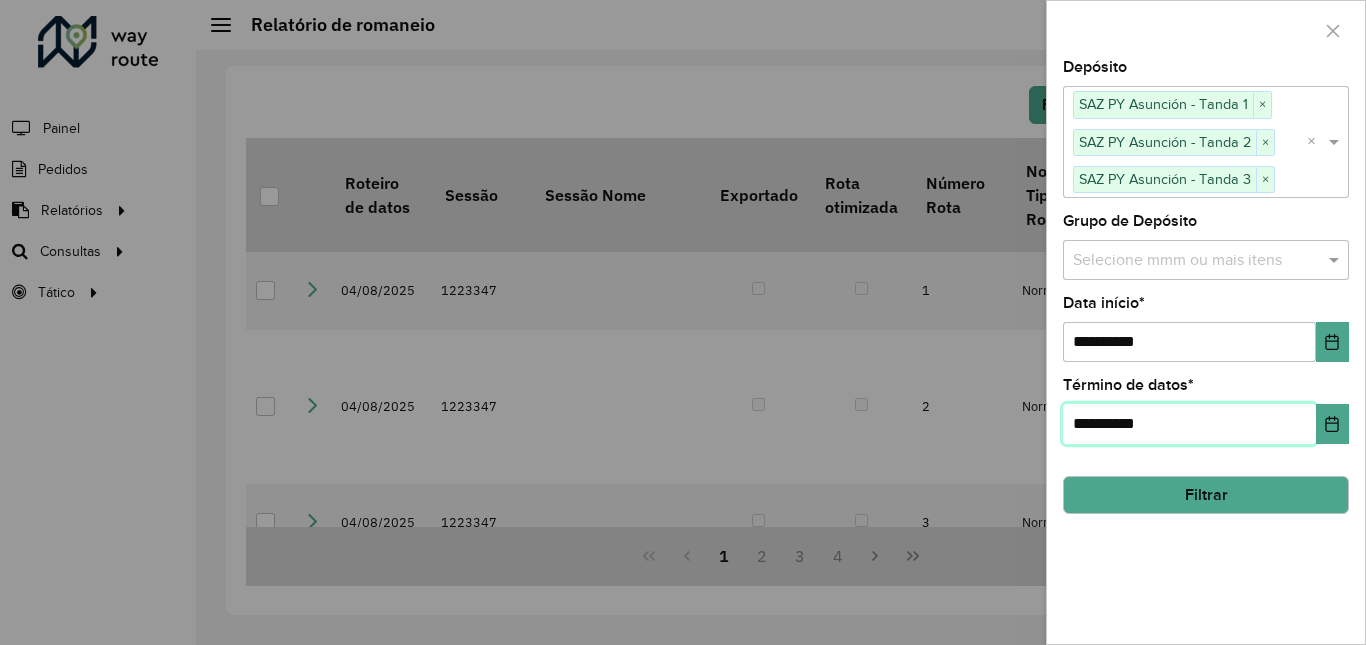 click on "**********" at bounding box center (1189, 424) 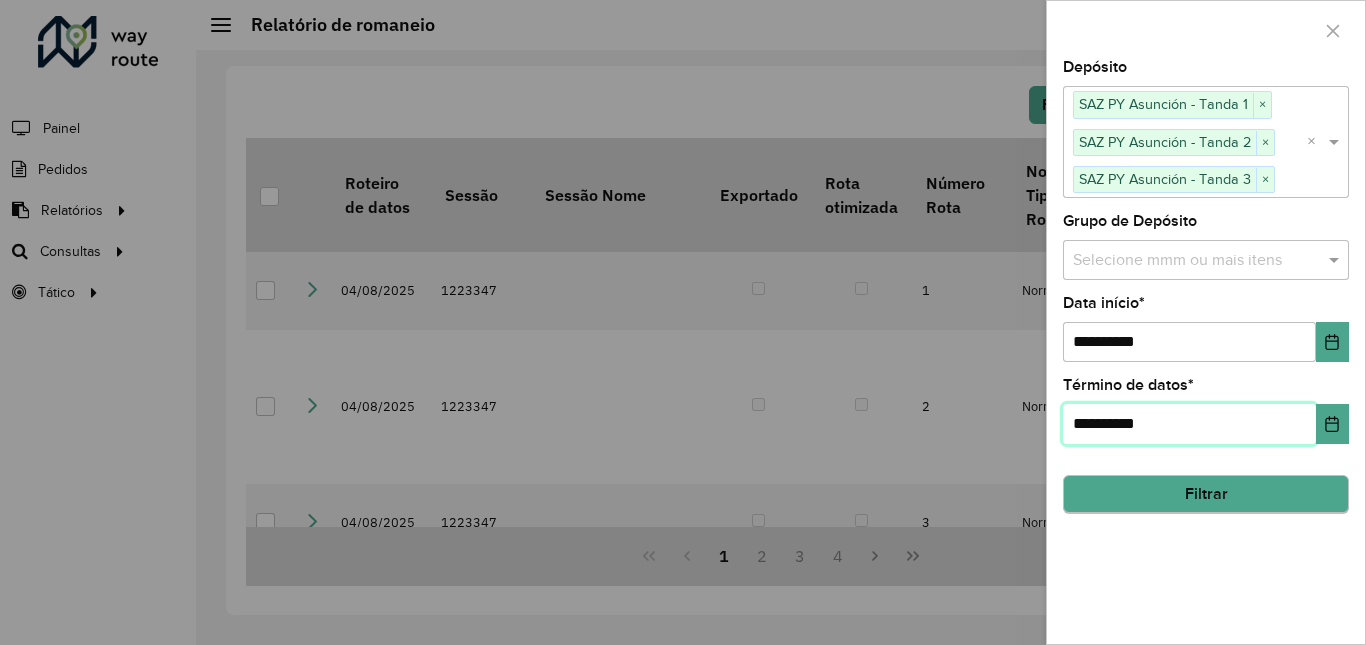 type on "**********" 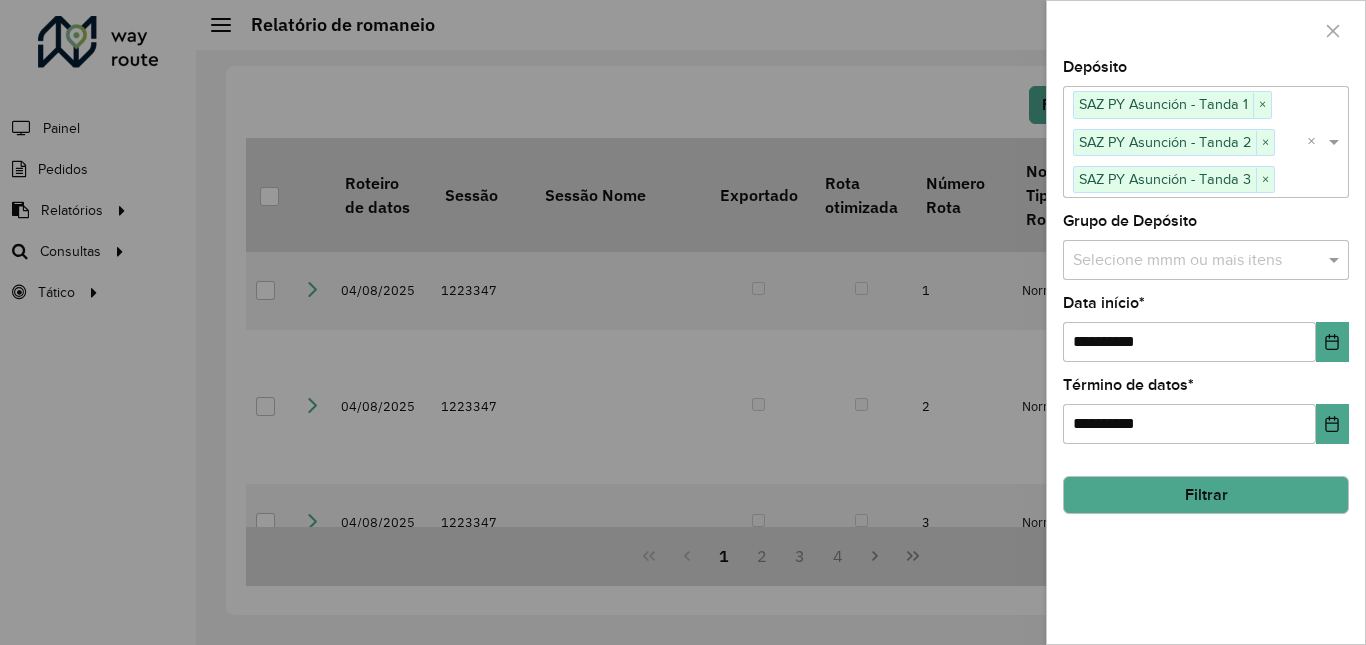 click on "Filtrar" 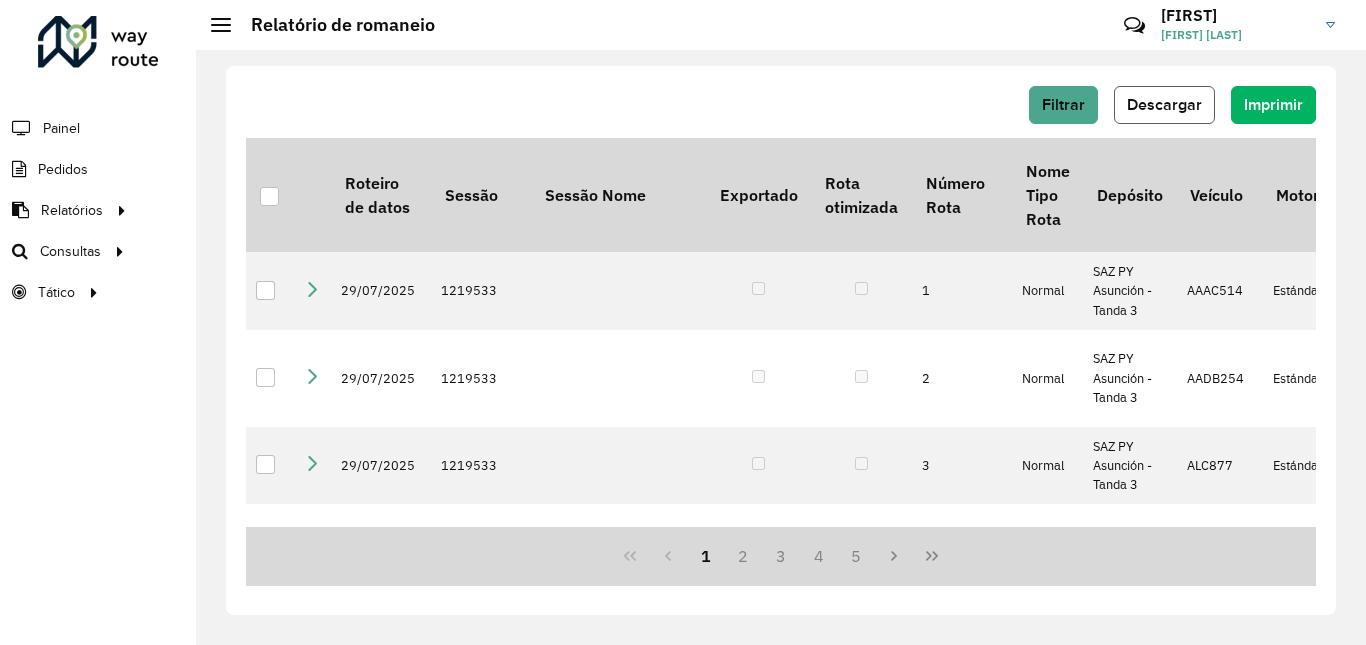 click on "Descargar" 